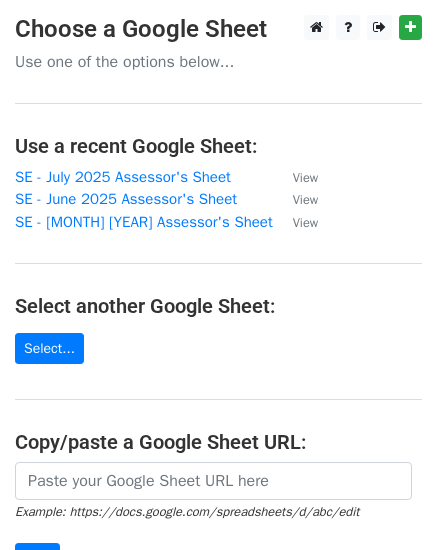 scroll, scrollTop: 291, scrollLeft: 0, axis: vertical 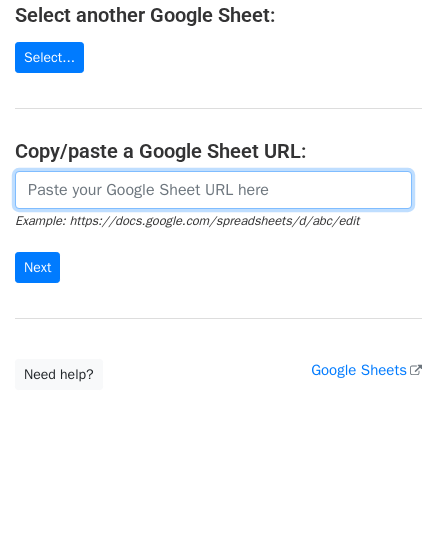 click at bounding box center [213, 190] 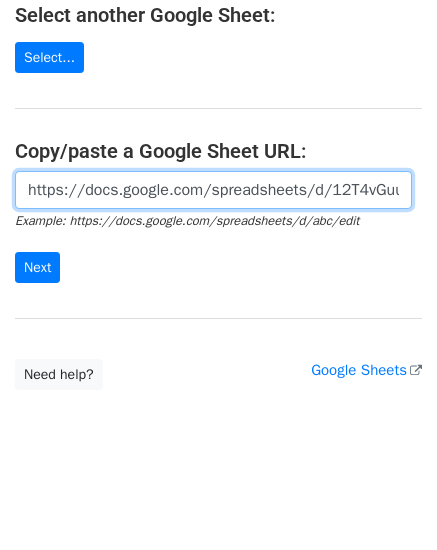 scroll, scrollTop: 0, scrollLeft: 453, axis: horizontal 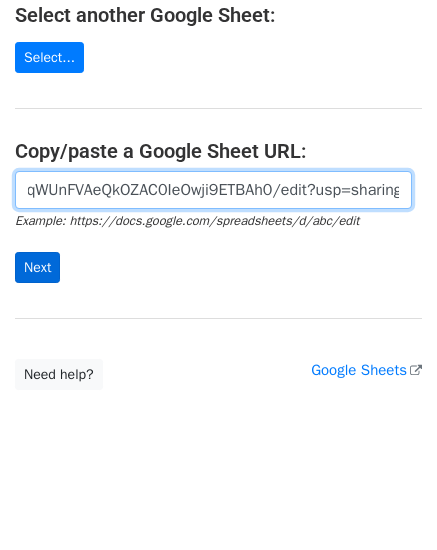 type on "https://docs.google.com/spreadsheets/d/12T4vGuu5x2MgwLBqWUnFVAeQkOZAC0IeOwji9ETBAh0/edit?usp=sharing" 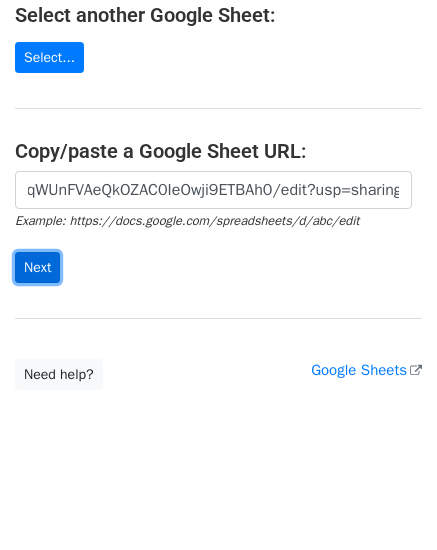 click on "Next" at bounding box center (37, 267) 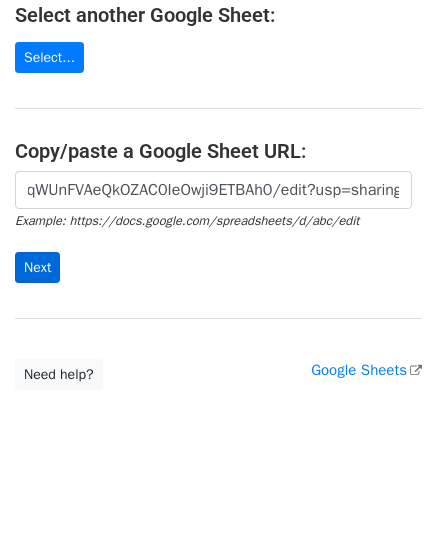 scroll, scrollTop: 0, scrollLeft: 0, axis: both 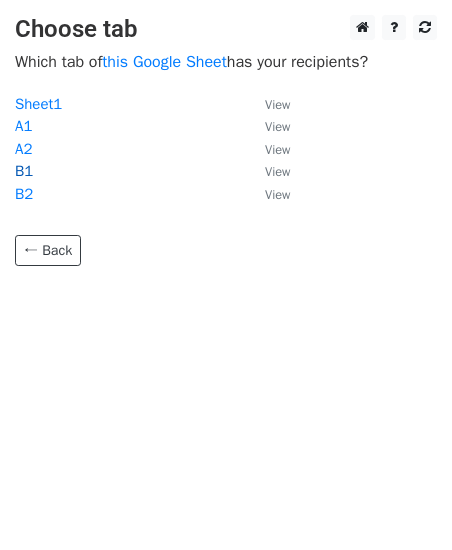 click on "B1" at bounding box center (24, 171) 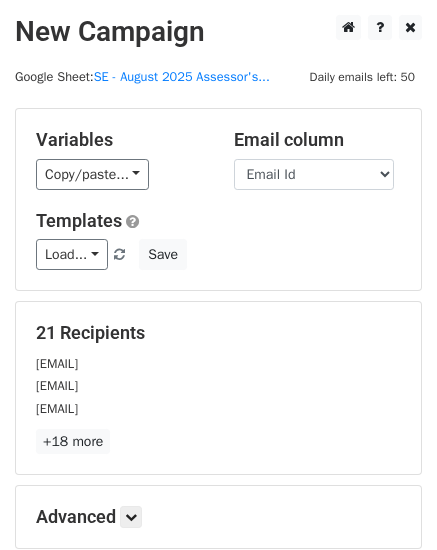 scroll, scrollTop: 0, scrollLeft: 0, axis: both 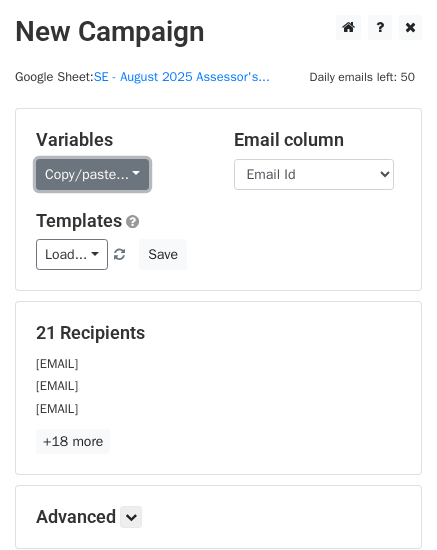 click on "Copy/paste..." at bounding box center [92, 174] 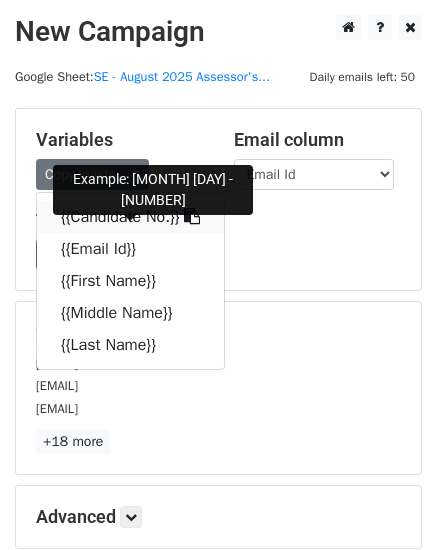 click on "{{Candidate No.}}" at bounding box center [130, 217] 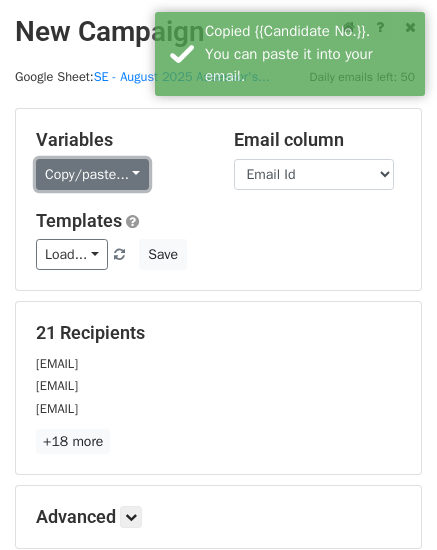 click on "Copy/paste..." at bounding box center [92, 174] 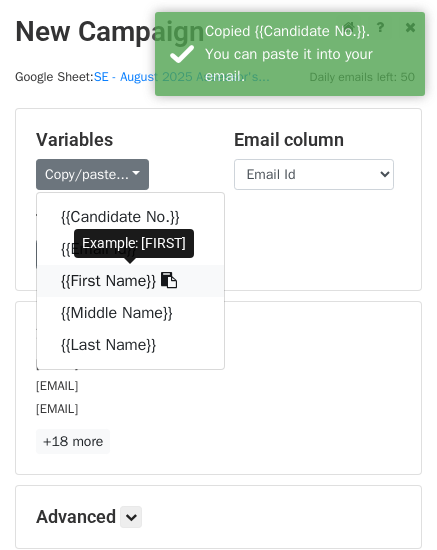 click on "{{First Name}}" at bounding box center [130, 281] 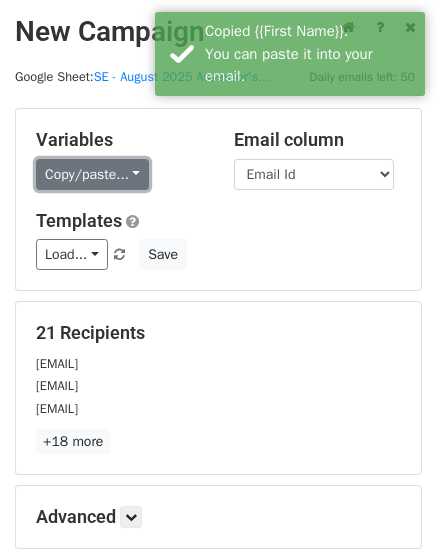 click on "Copy/paste..." at bounding box center (92, 174) 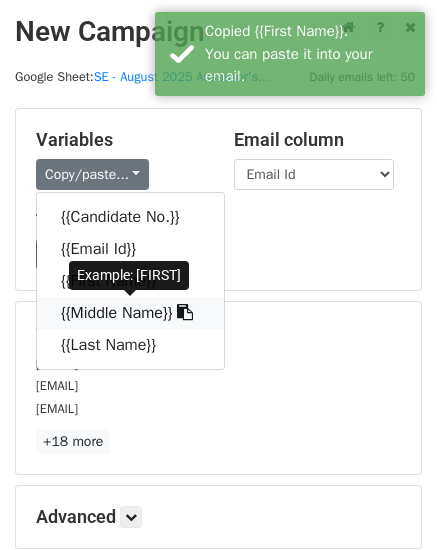 click on "{{Middle Name}}" at bounding box center (130, 313) 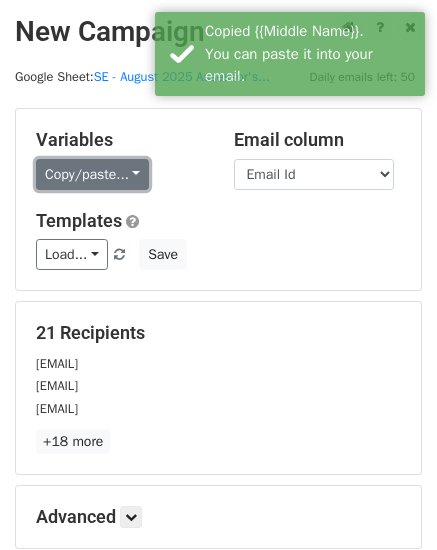 click on "Copy/paste..." at bounding box center (92, 174) 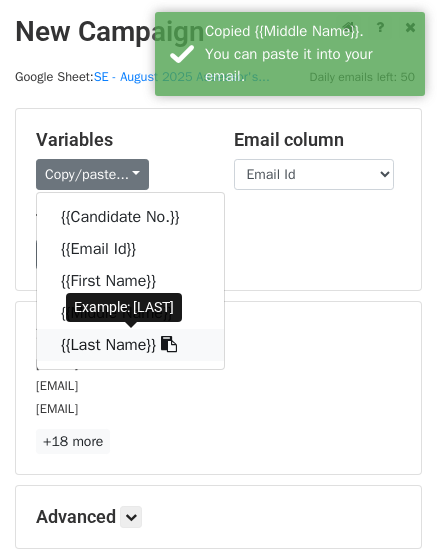 click on "{{Last Name}}" at bounding box center (130, 345) 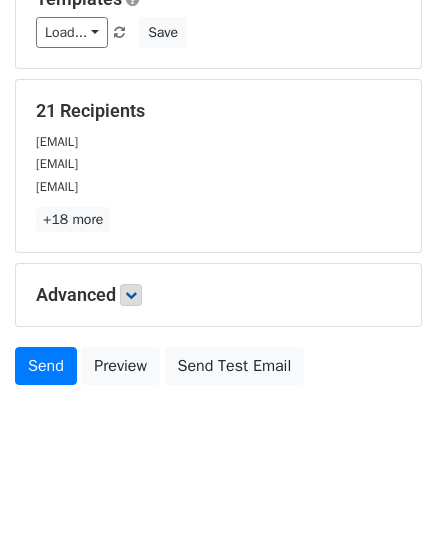 scroll, scrollTop: 227, scrollLeft: 0, axis: vertical 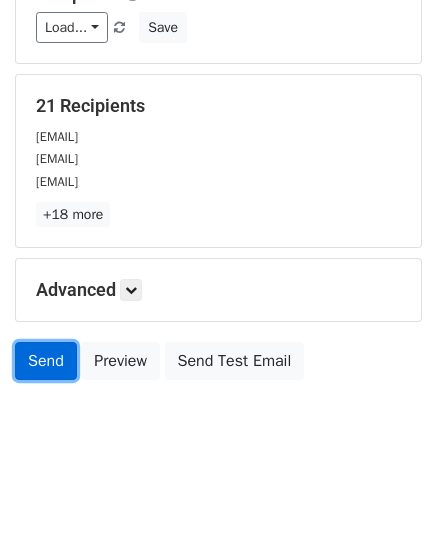 click on "Send" at bounding box center (46, 361) 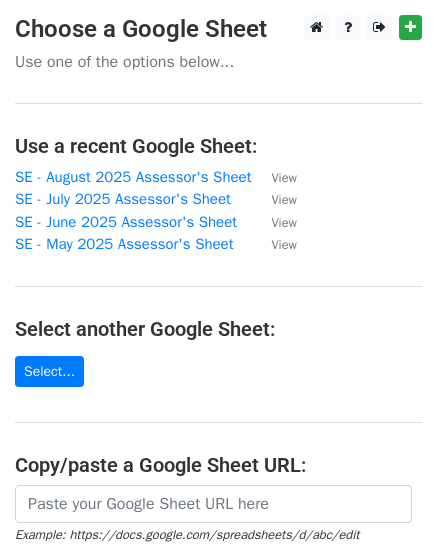 scroll, scrollTop: 0, scrollLeft: 0, axis: both 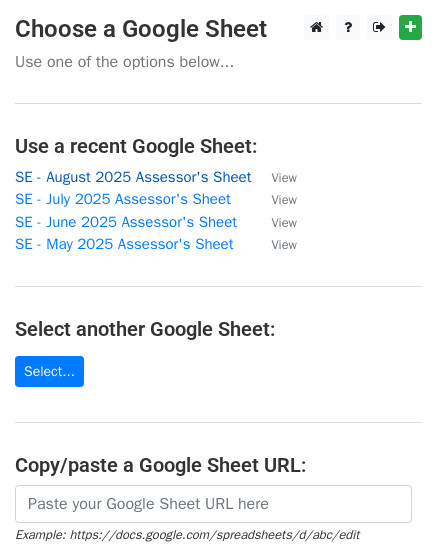 click on "SE - August 2025 Assessor's Sheet" at bounding box center (133, 177) 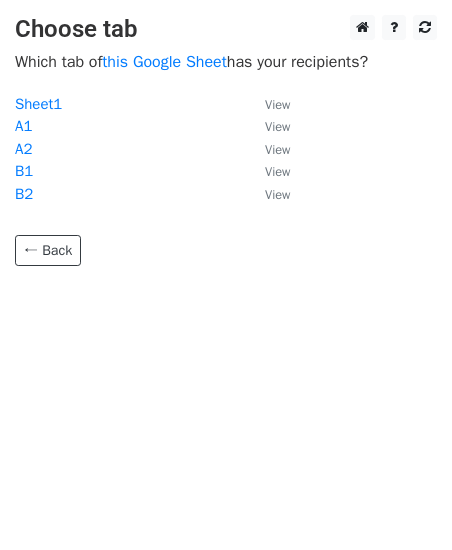 scroll, scrollTop: 0, scrollLeft: 0, axis: both 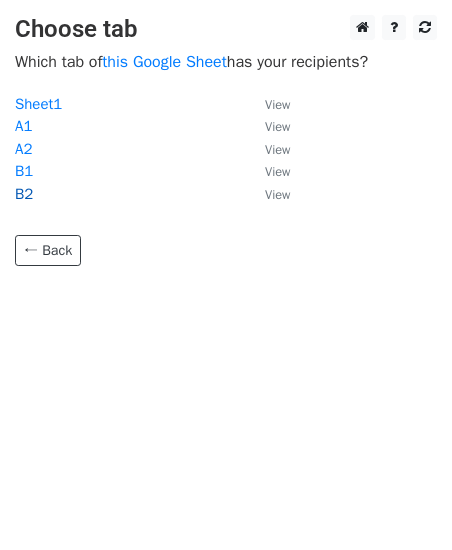 click on "B2" at bounding box center (24, 194) 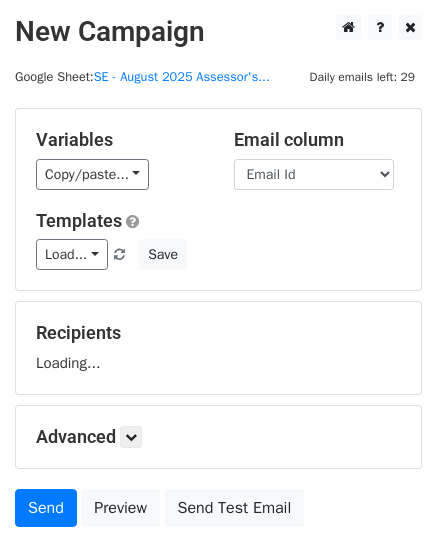 scroll, scrollTop: 0, scrollLeft: 0, axis: both 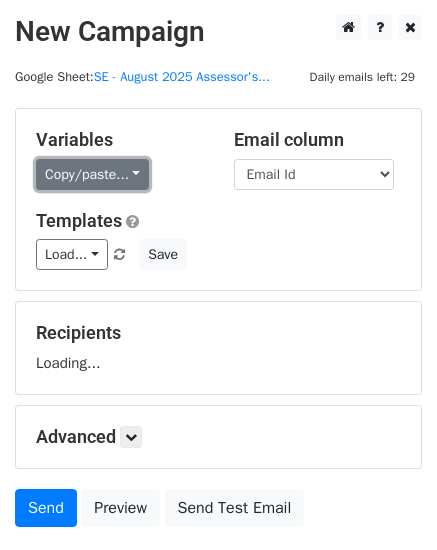 click on "Copy/paste..." at bounding box center [92, 174] 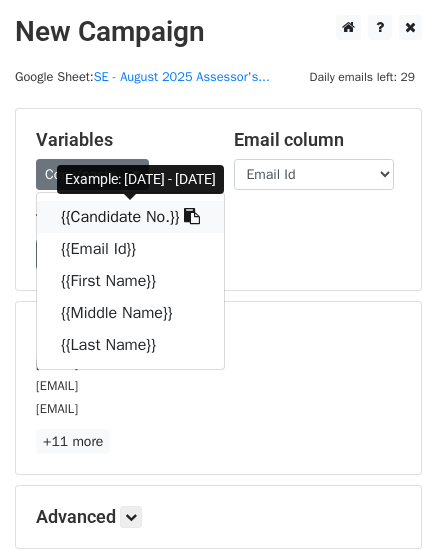click on "{{Candidate No.}}" at bounding box center (130, 217) 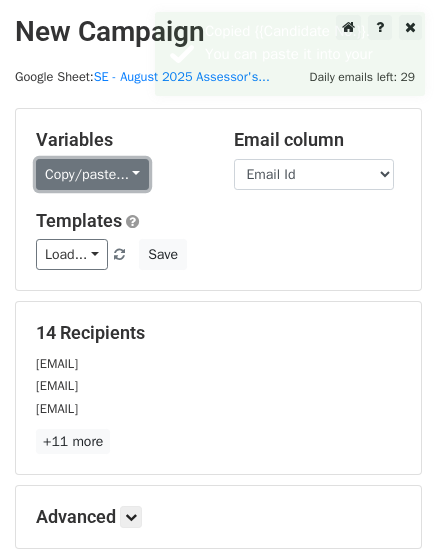 click on "Copy/paste..." at bounding box center [92, 174] 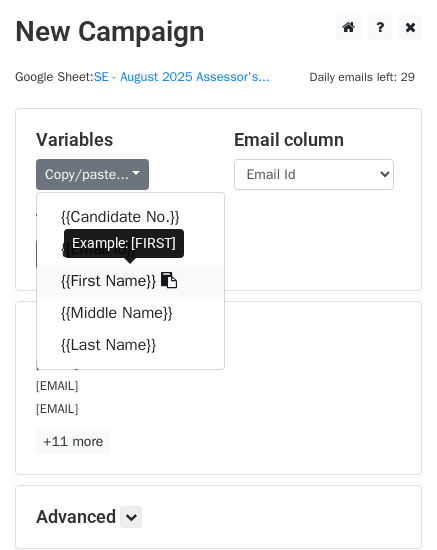 click on "{{First Name}}" at bounding box center [130, 281] 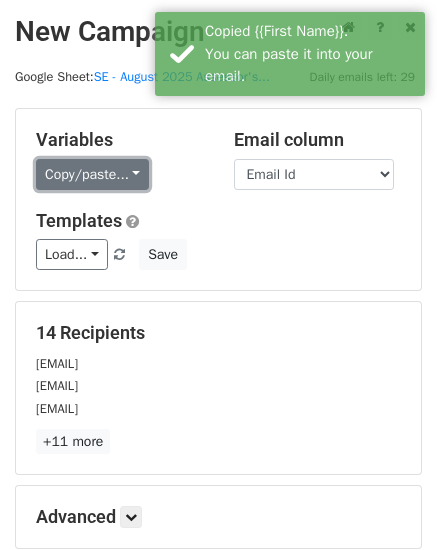 click on "Copy/paste..." at bounding box center (92, 174) 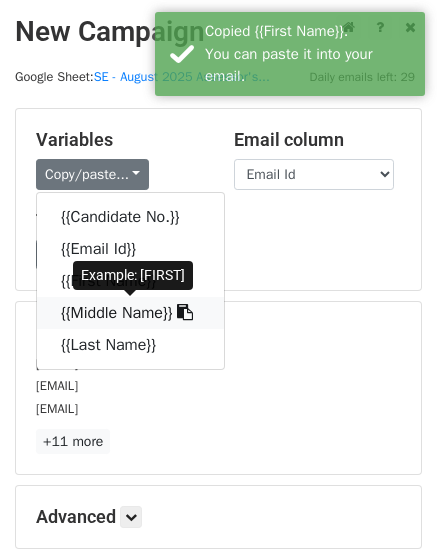 click on "{{Middle Name}}" at bounding box center (130, 313) 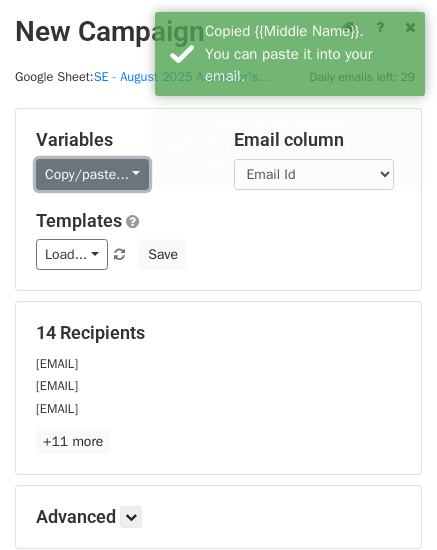 click on "Copy/paste..." at bounding box center (92, 174) 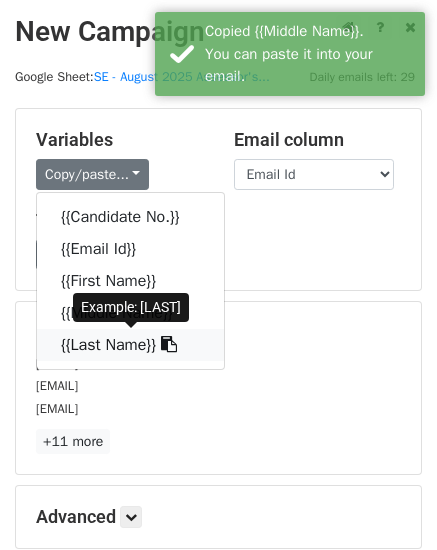 click on "{{Last Name}}" at bounding box center [130, 345] 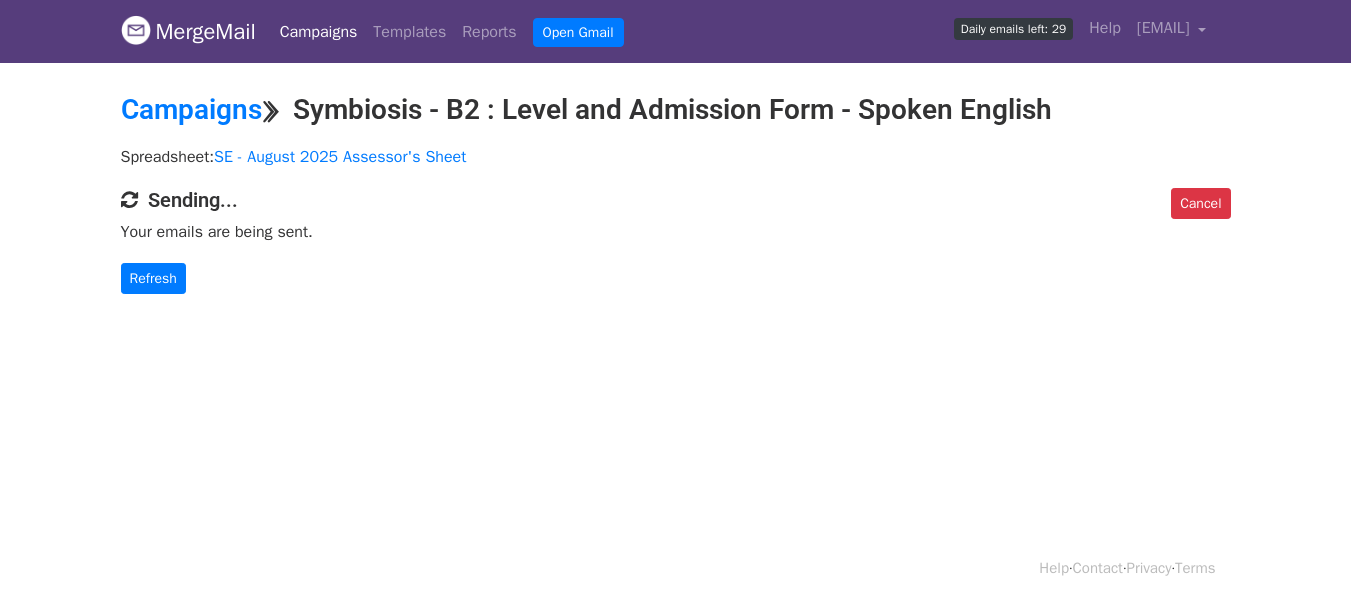 scroll, scrollTop: 0, scrollLeft: 0, axis: both 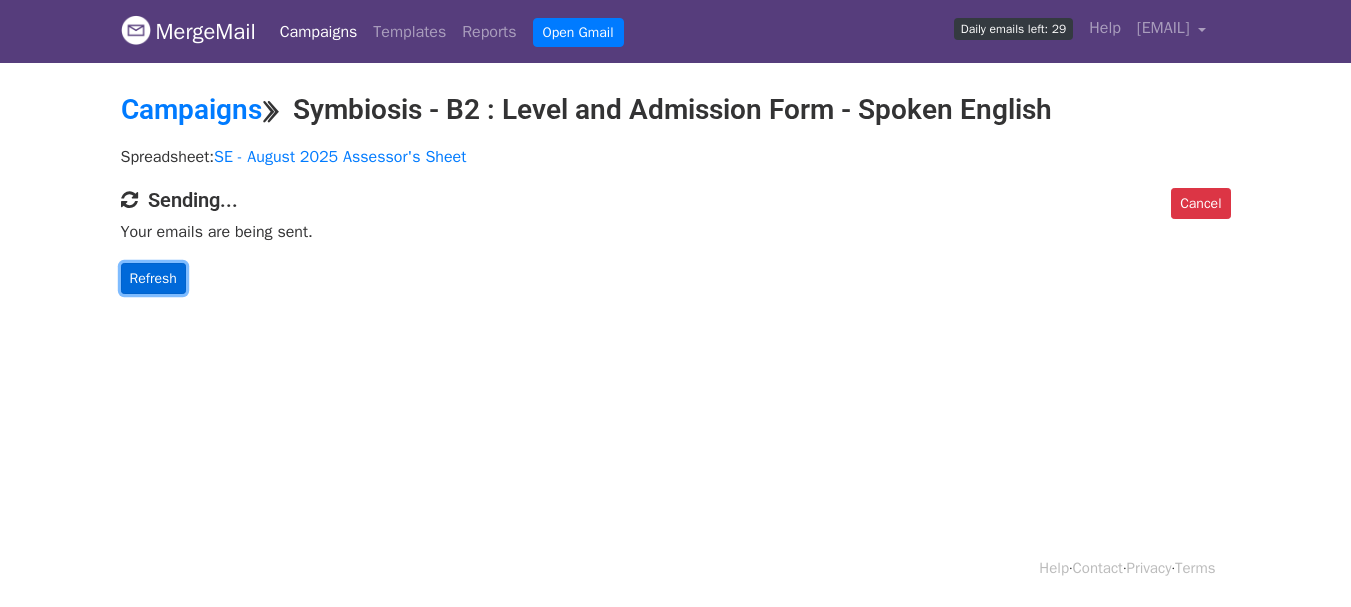 click on "Refresh" at bounding box center (153, 278) 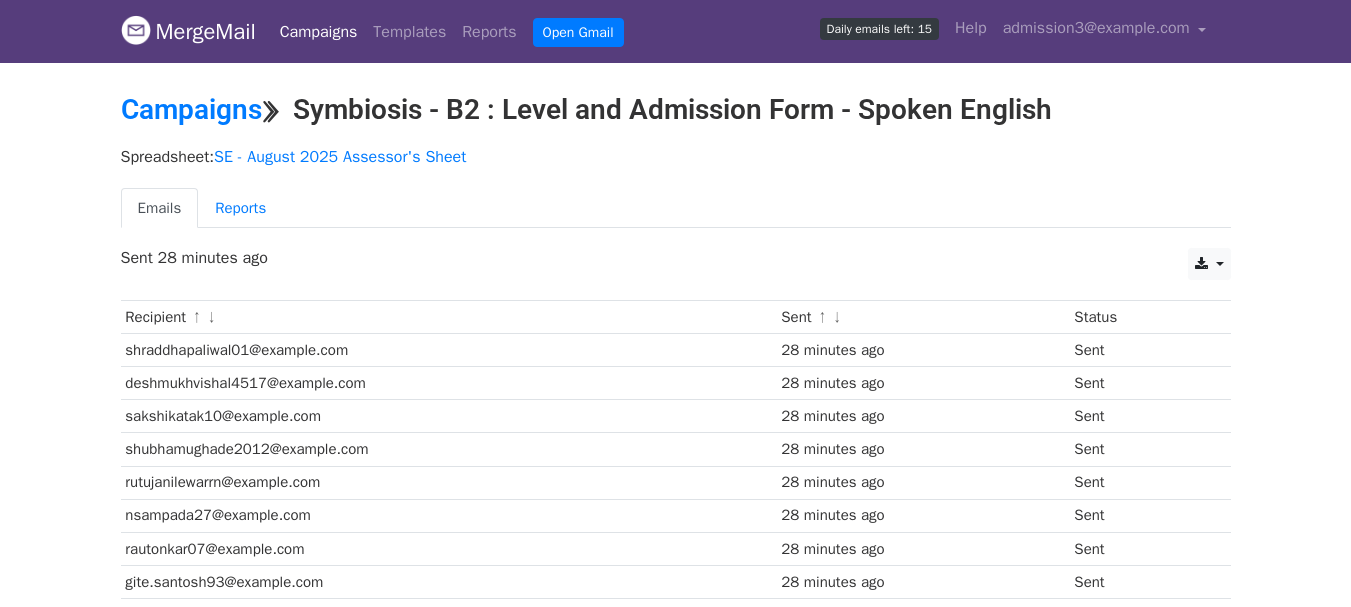 scroll, scrollTop: 367, scrollLeft: 0, axis: vertical 